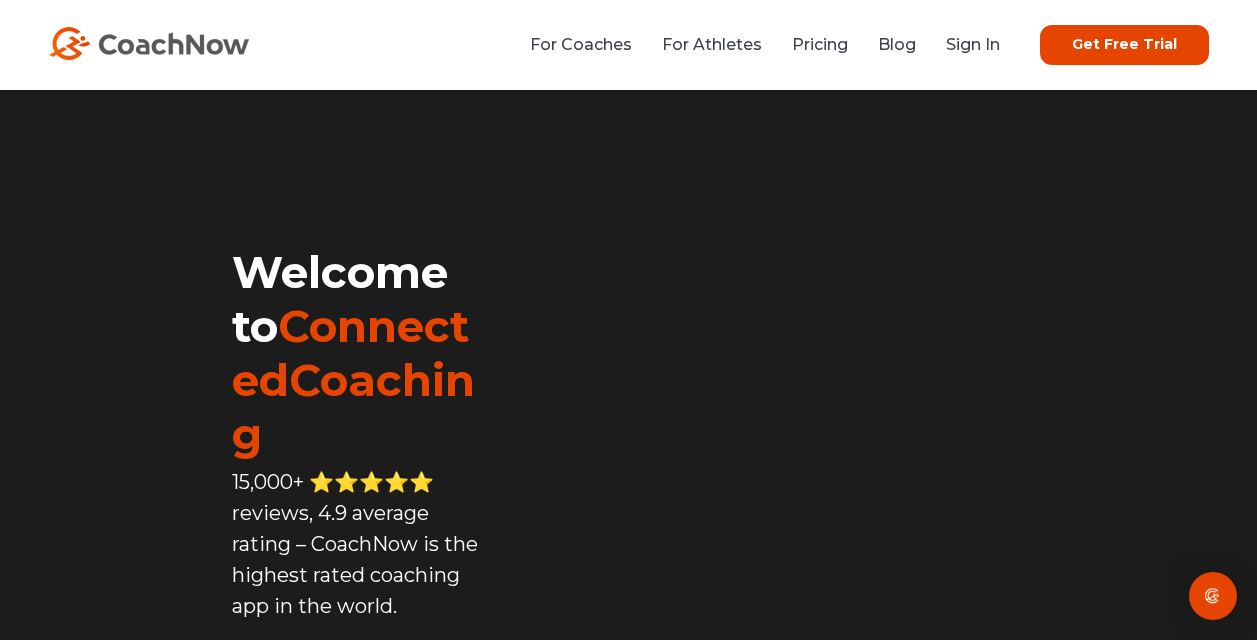 scroll, scrollTop: 0, scrollLeft: 0, axis: both 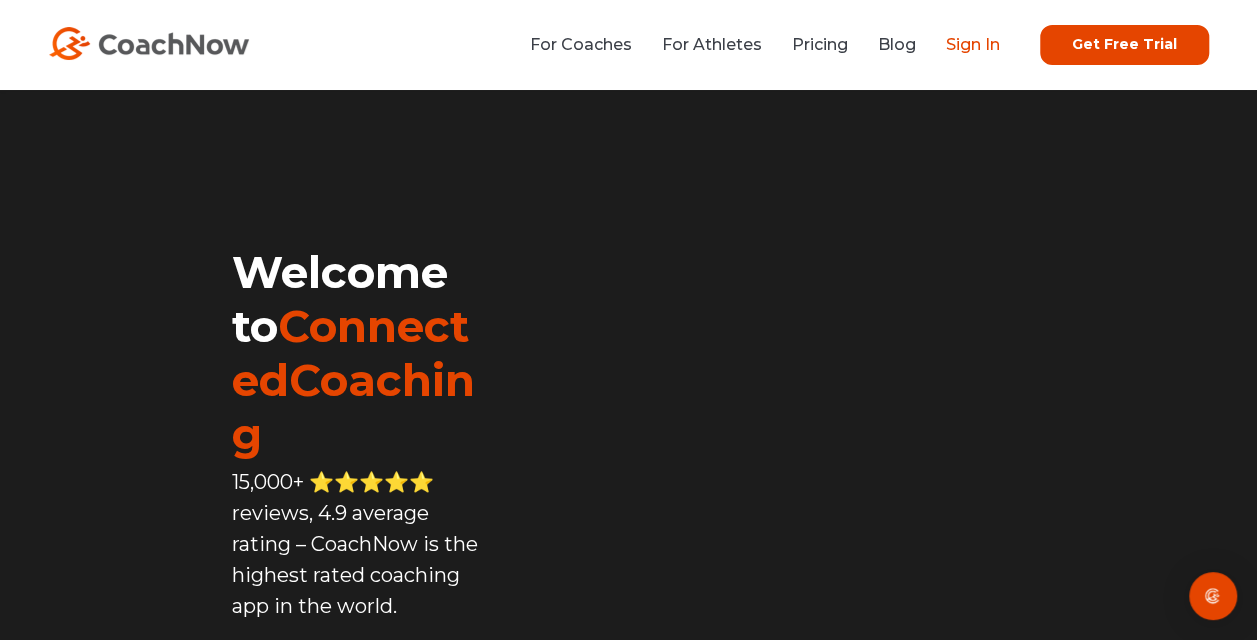 click on "Sign In" at bounding box center [973, 44] 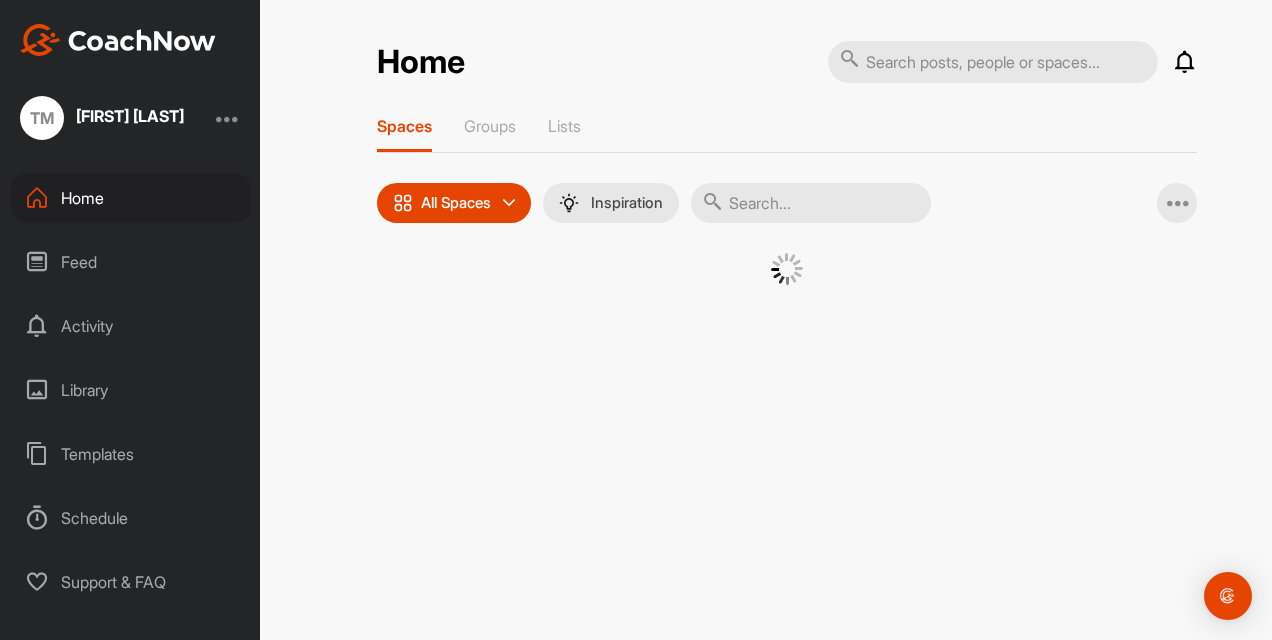 scroll, scrollTop: 0, scrollLeft: 0, axis: both 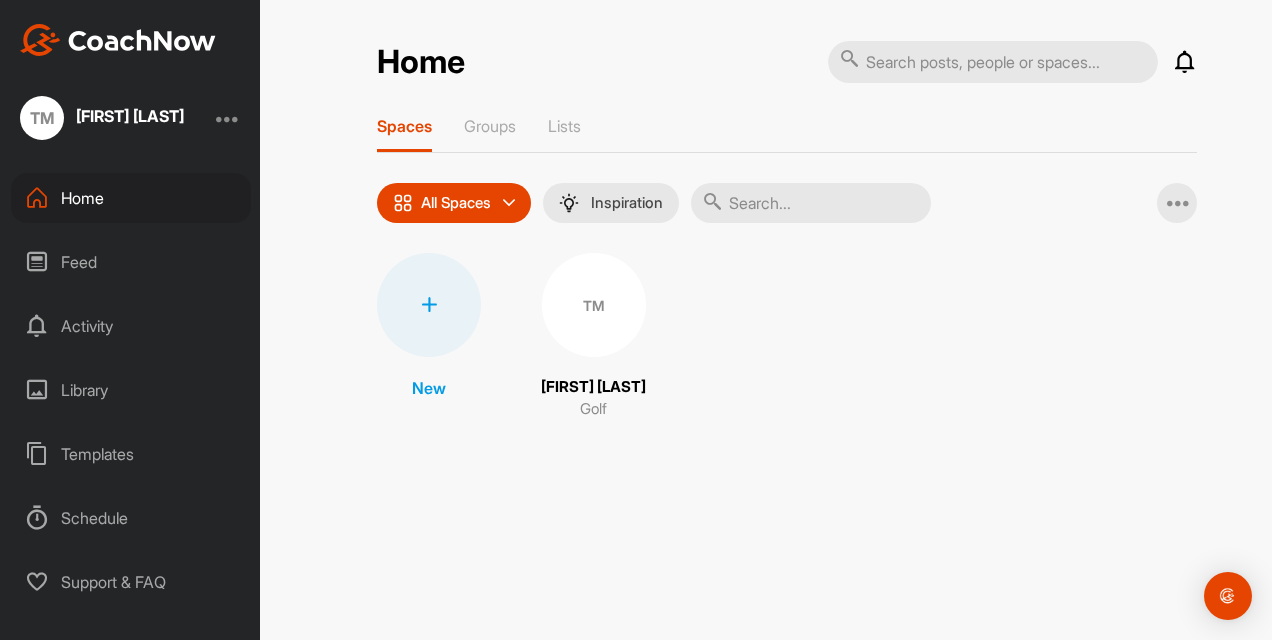 click on "Feed" at bounding box center [131, 262] 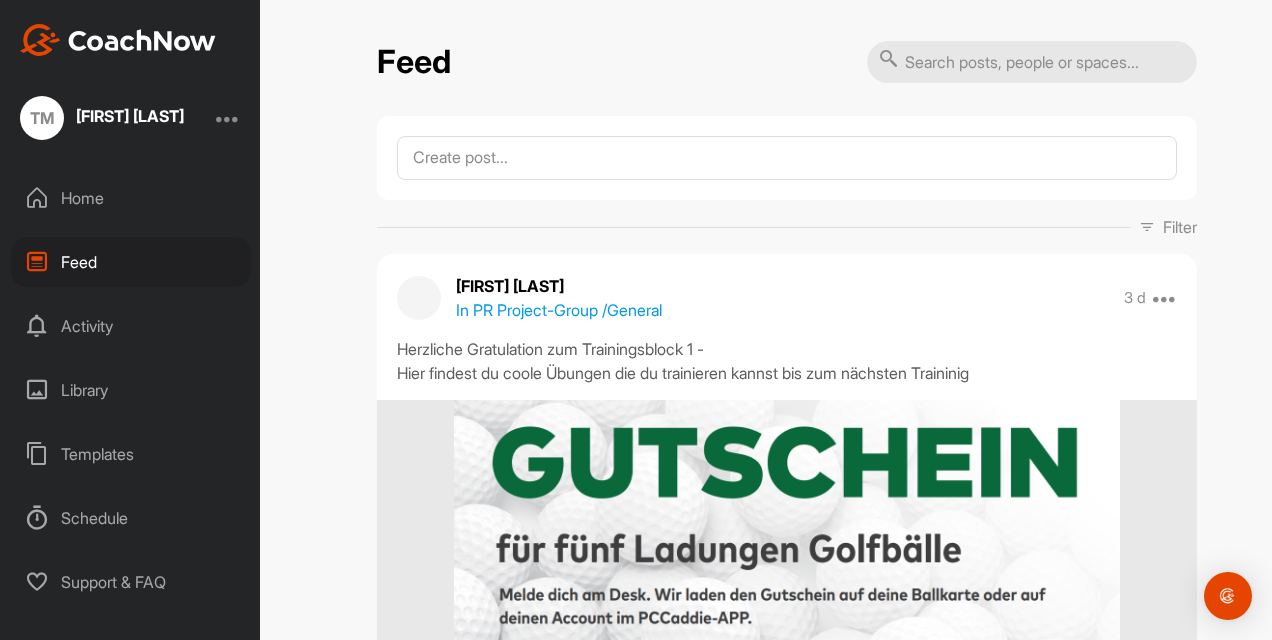 click on "Home" at bounding box center [131, 198] 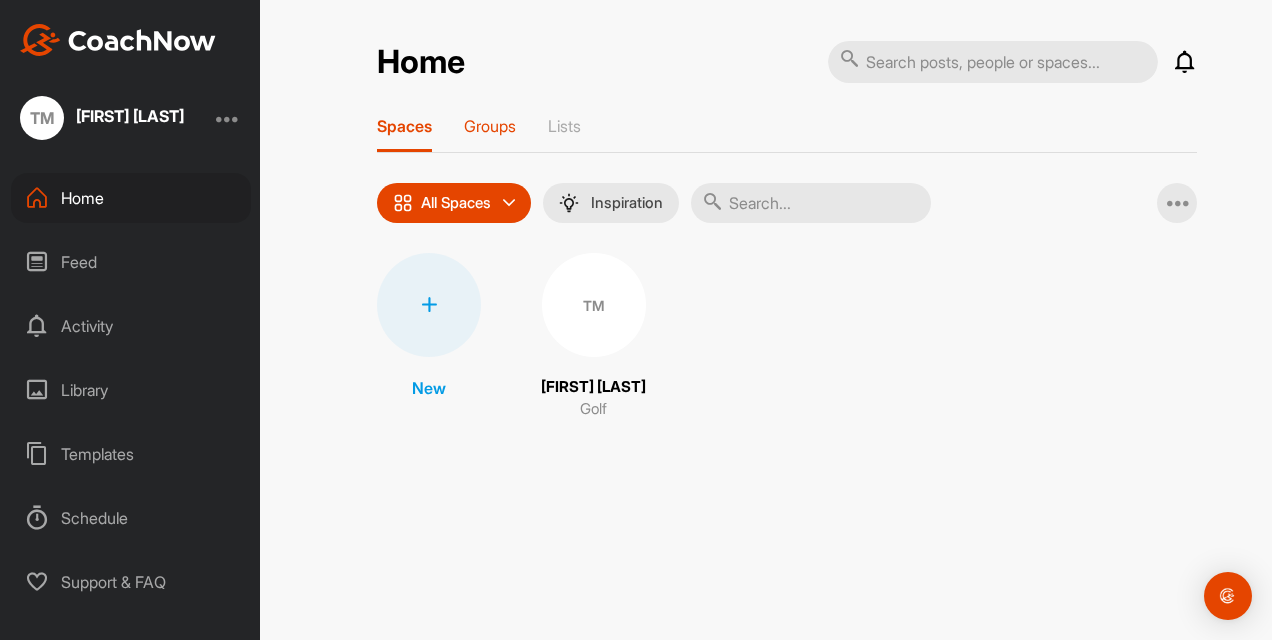 click on "Groups" at bounding box center (490, 126) 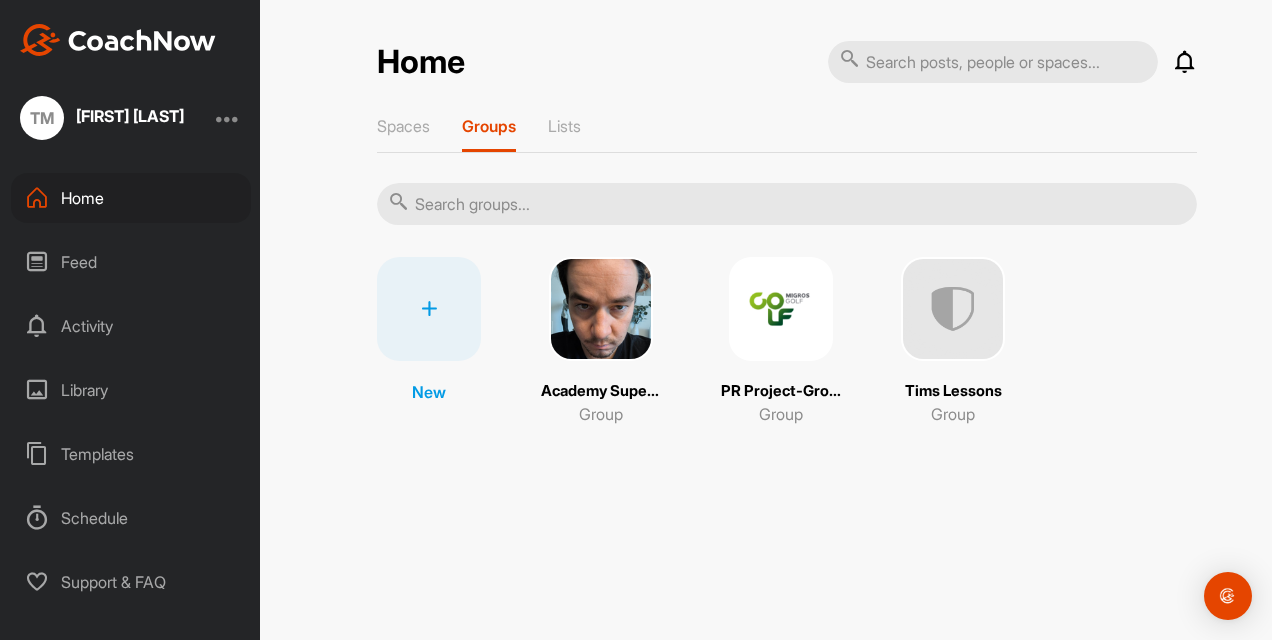click at bounding box center [781, 309] 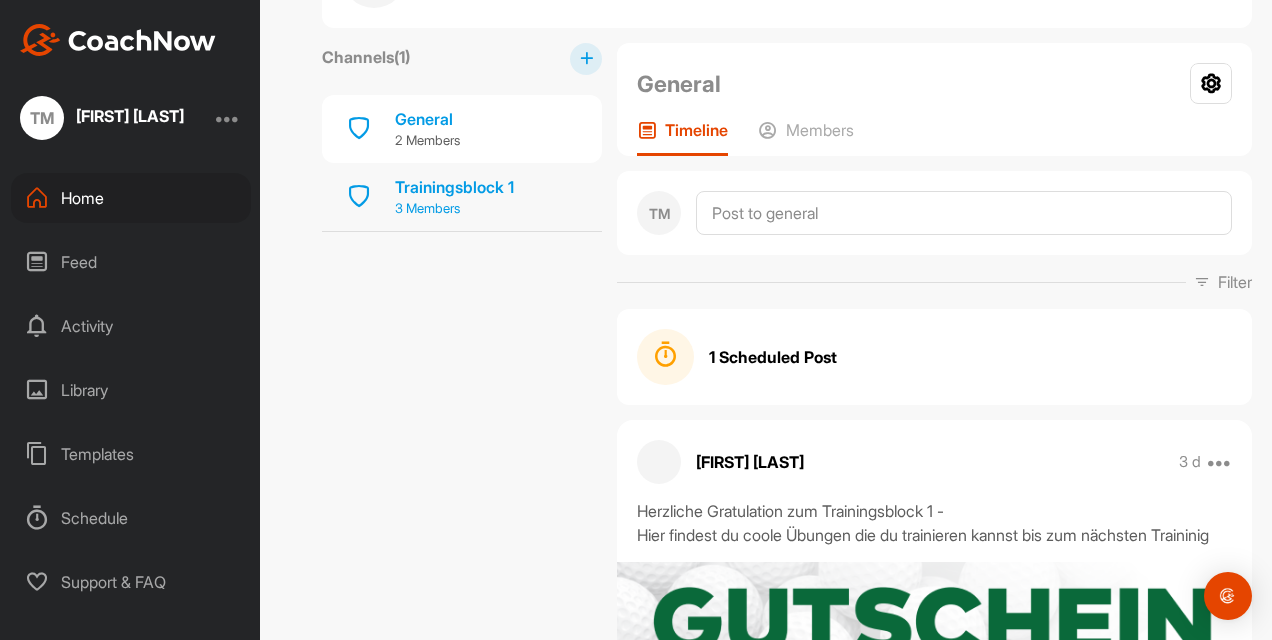 scroll, scrollTop: 0, scrollLeft: 0, axis: both 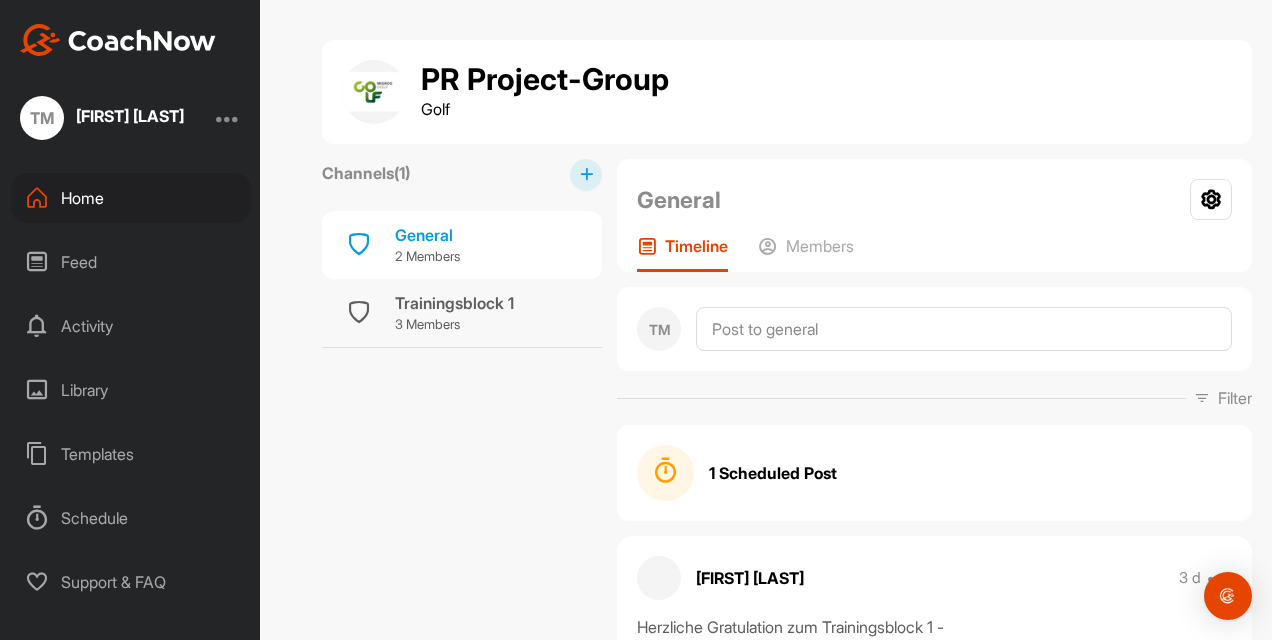 click on "TM" at bounding box center [42, 118] 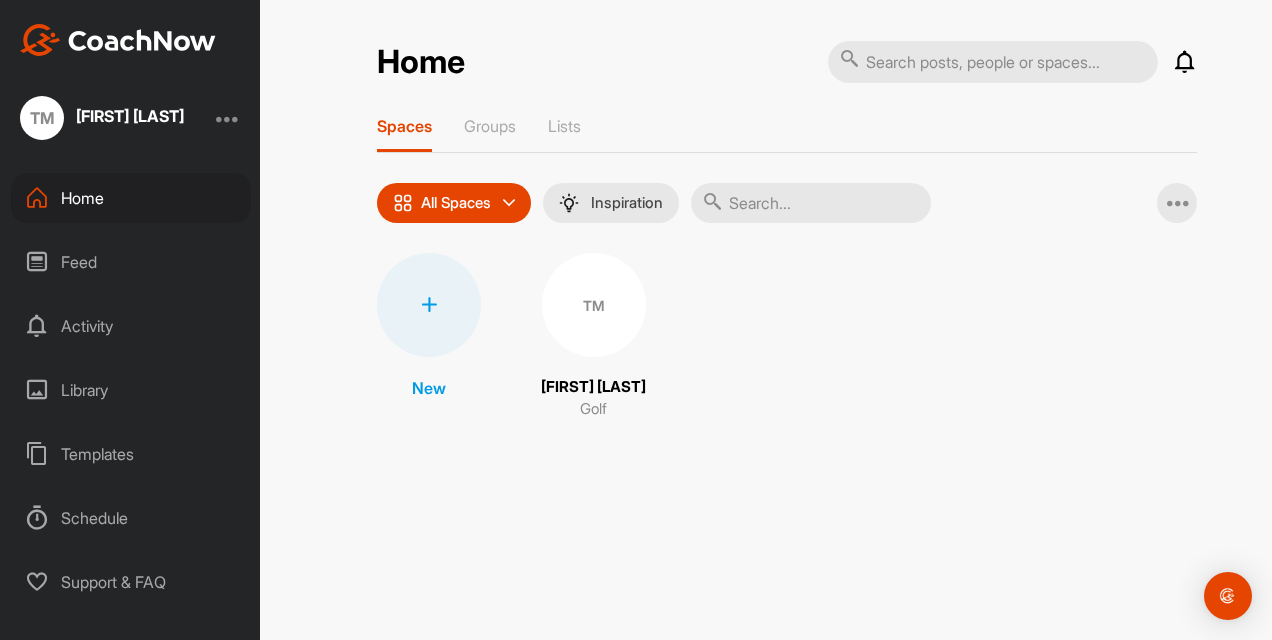 click on "TM" at bounding box center (594, 305) 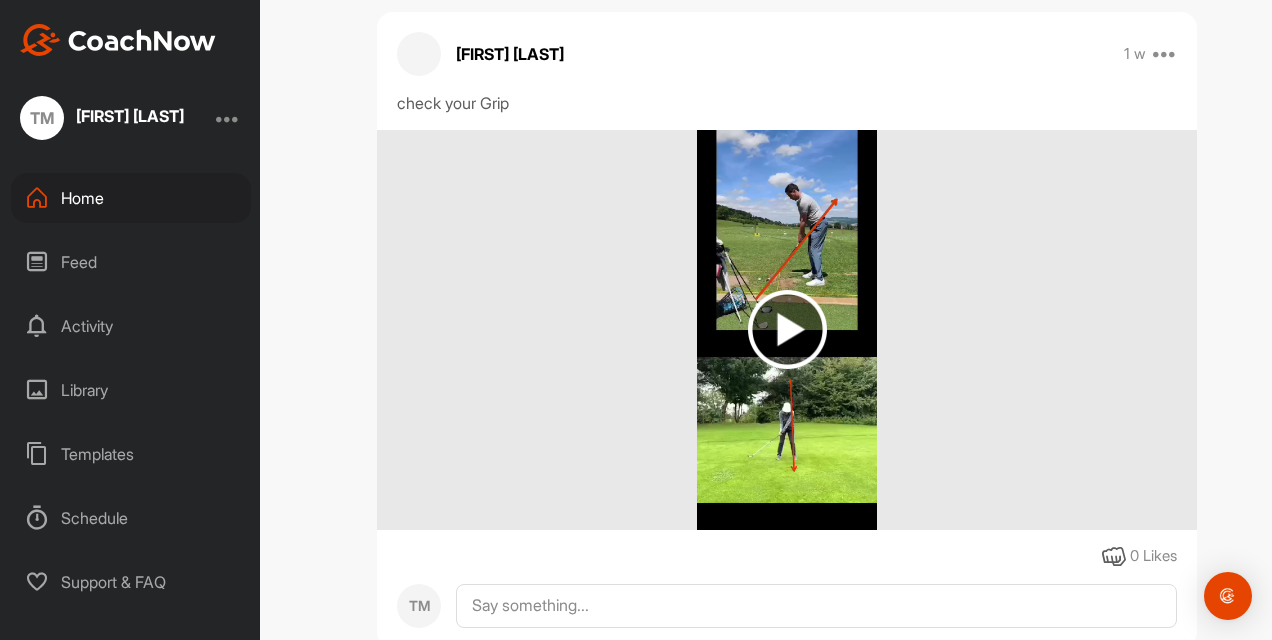 scroll, scrollTop: 351, scrollLeft: 0, axis: vertical 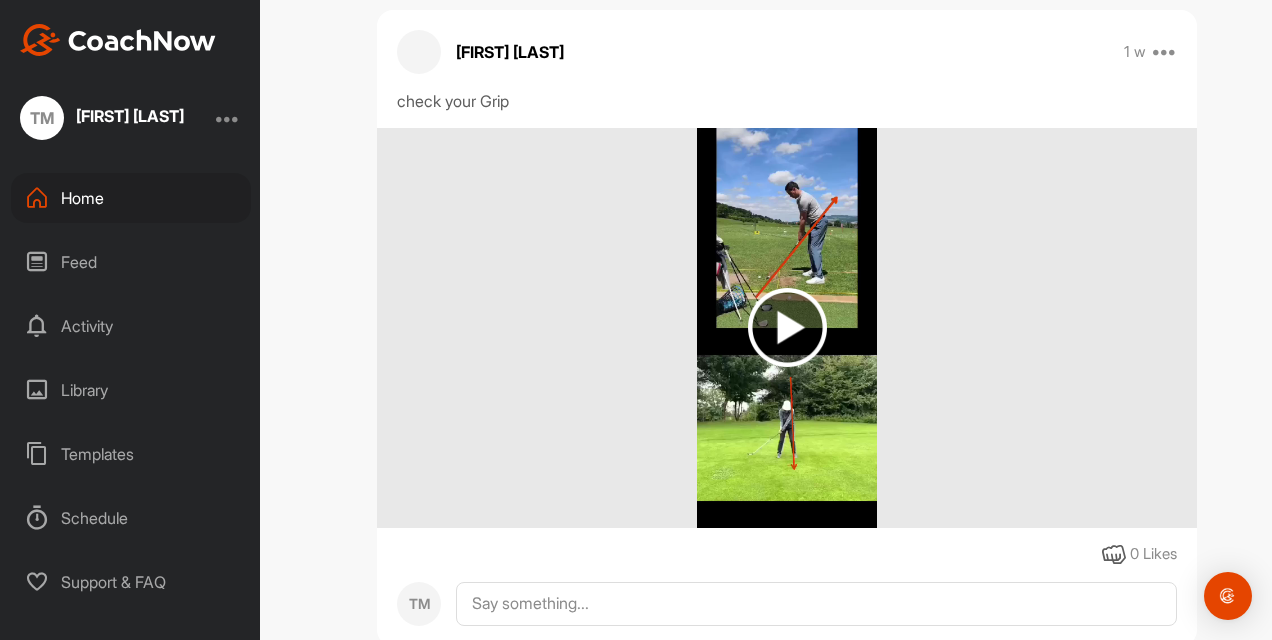 click at bounding box center (787, 327) 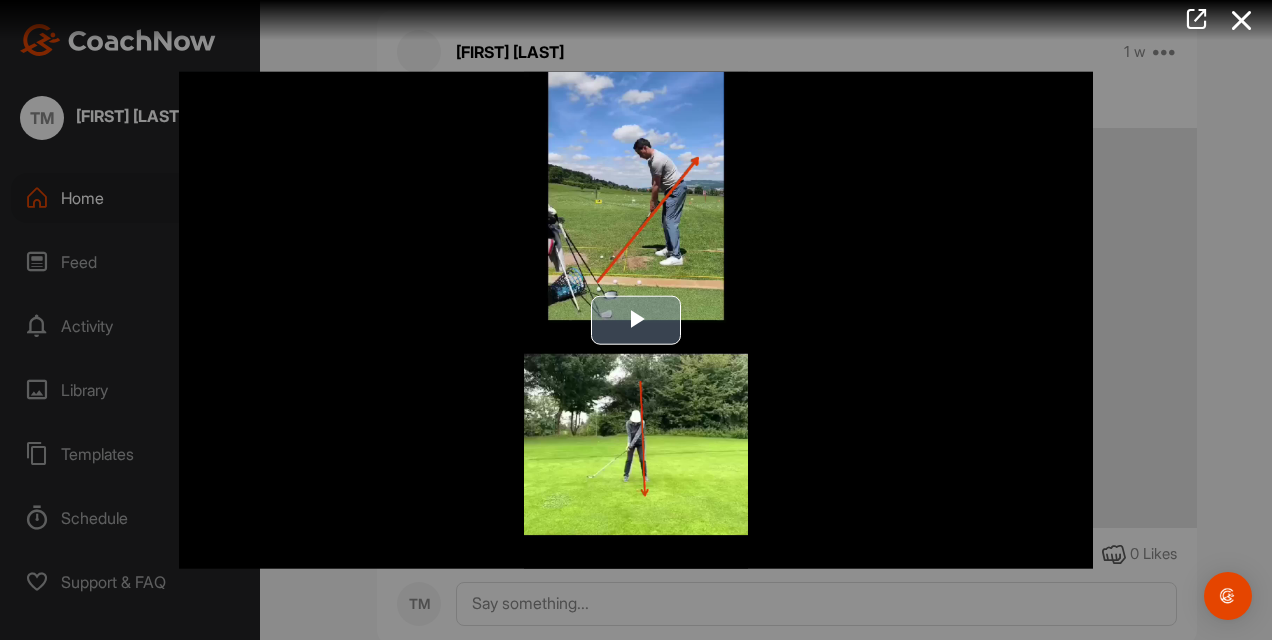 click at bounding box center [636, 320] 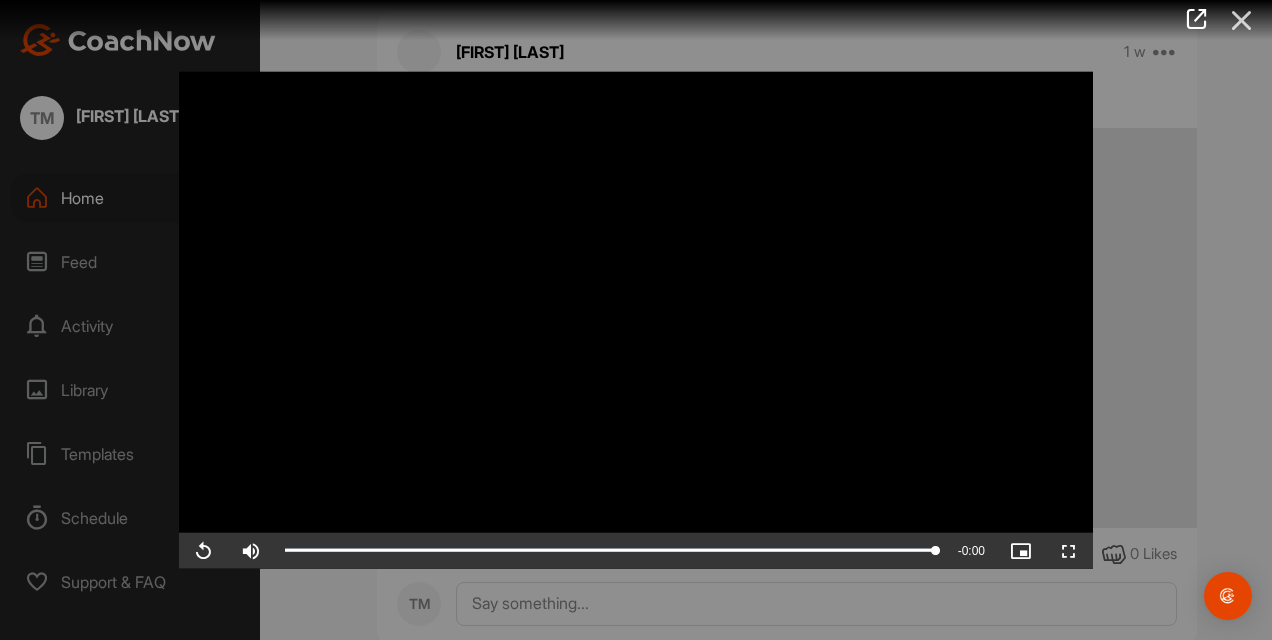 click at bounding box center [1242, 20] 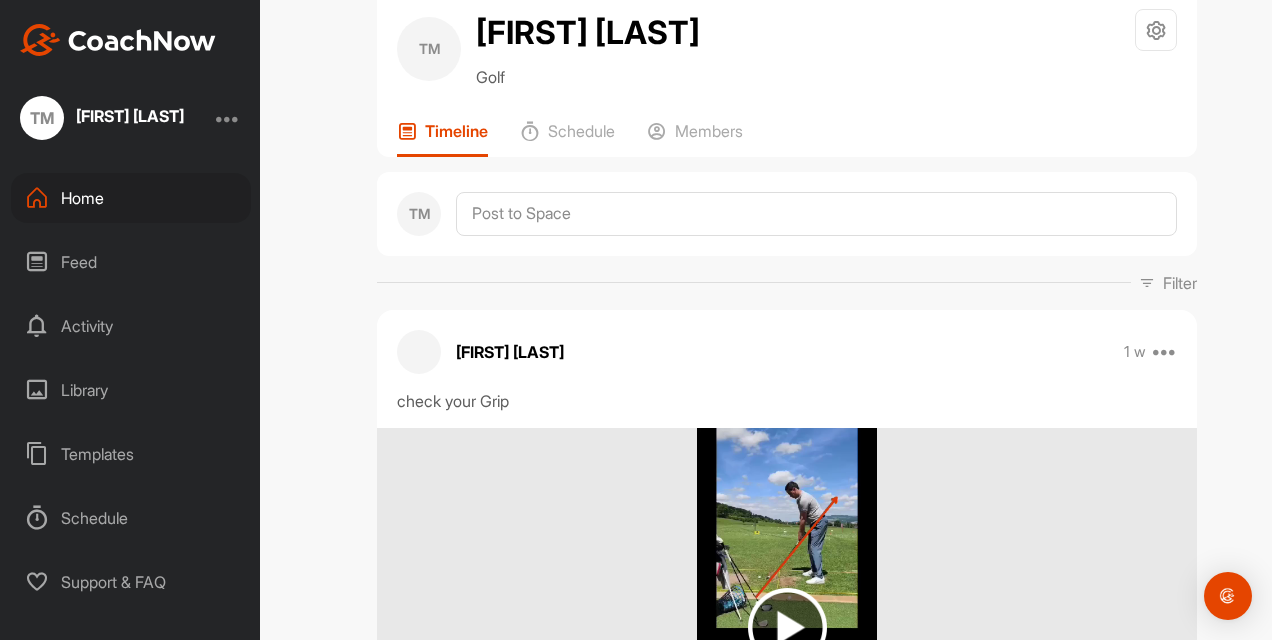 scroll, scrollTop: 0, scrollLeft: 0, axis: both 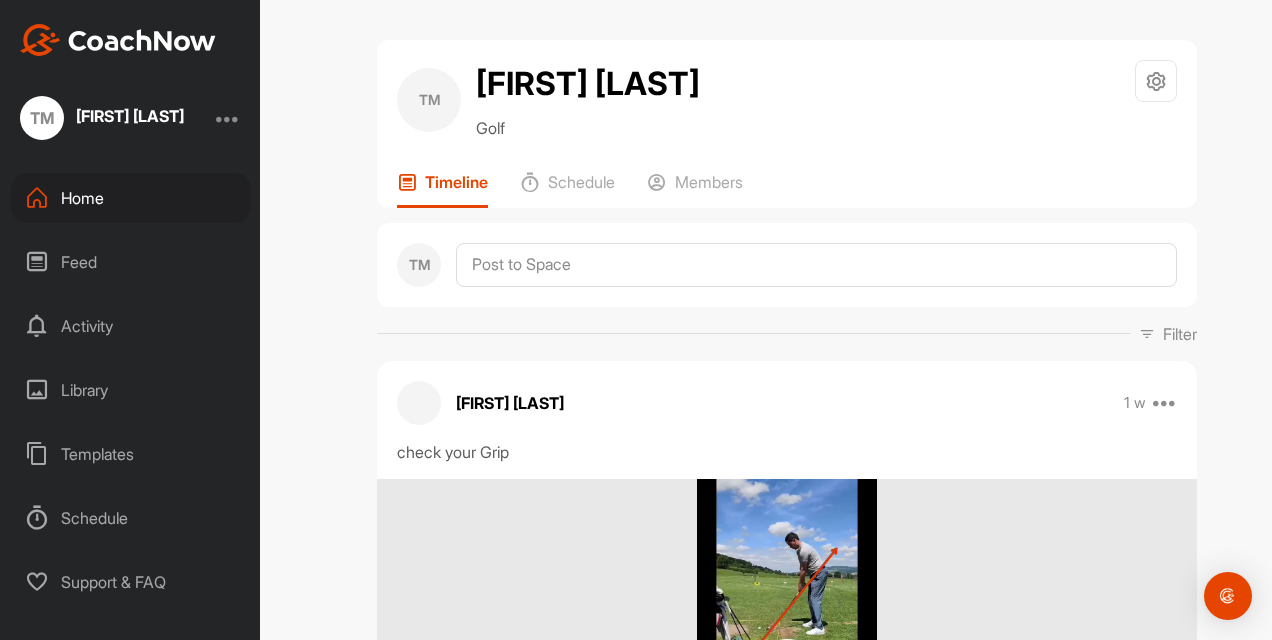 click on "Feed" at bounding box center [131, 262] 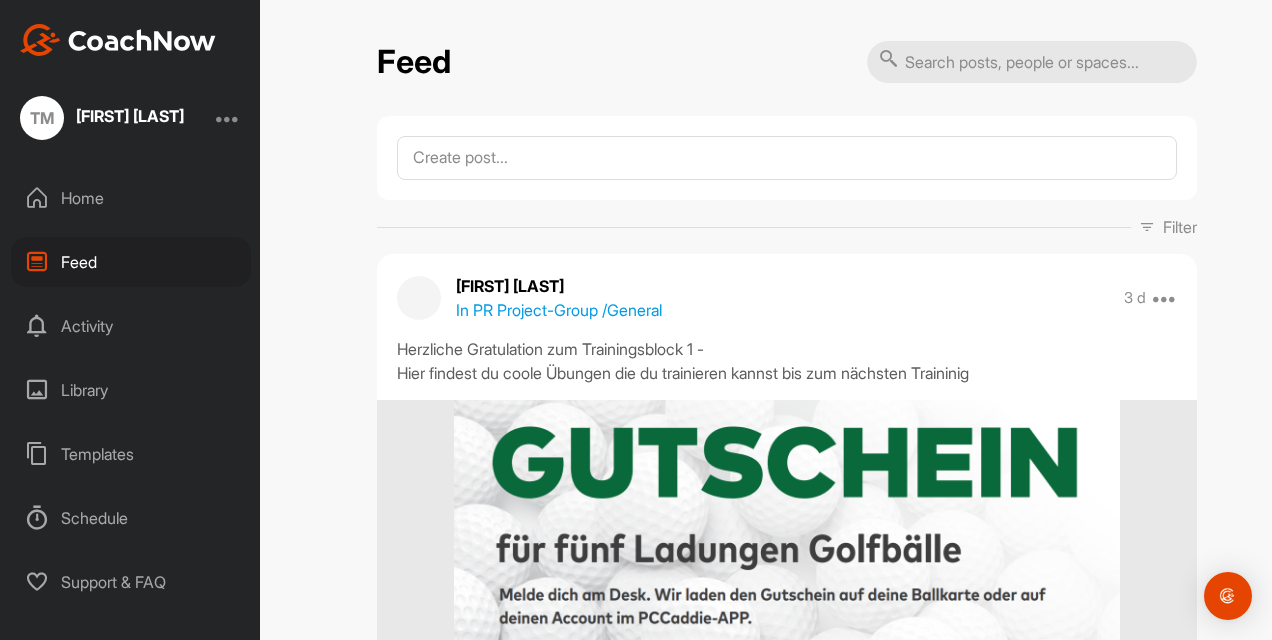 click on "Home" at bounding box center [131, 198] 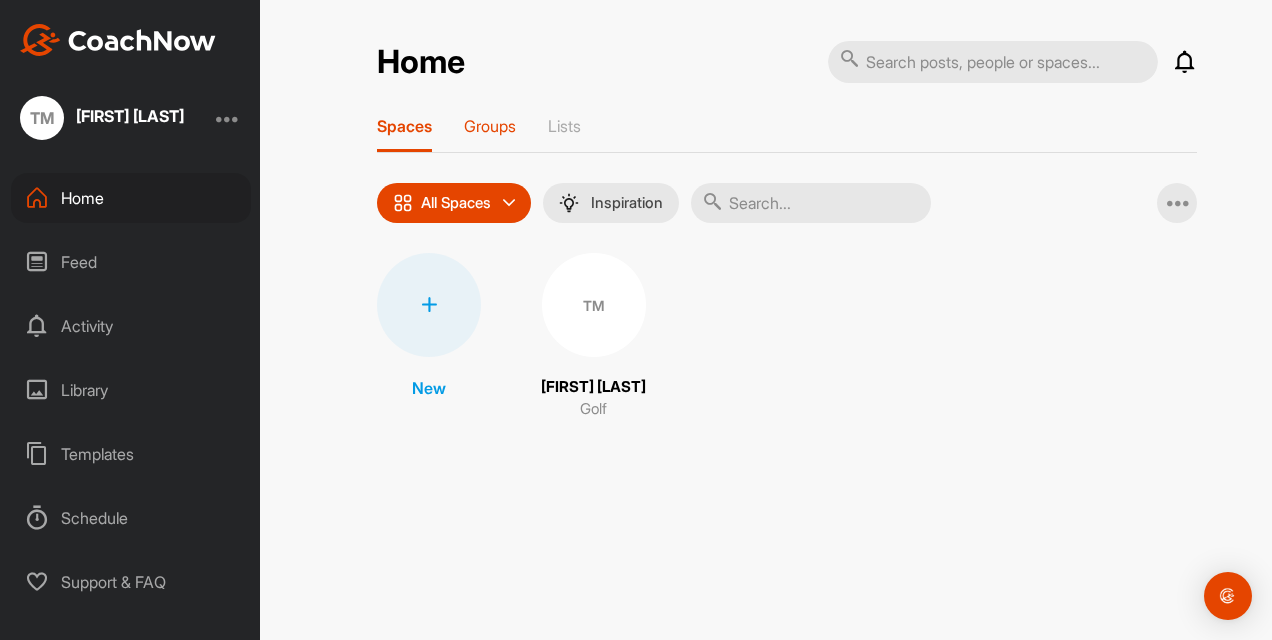 click on "Groups" at bounding box center (490, 126) 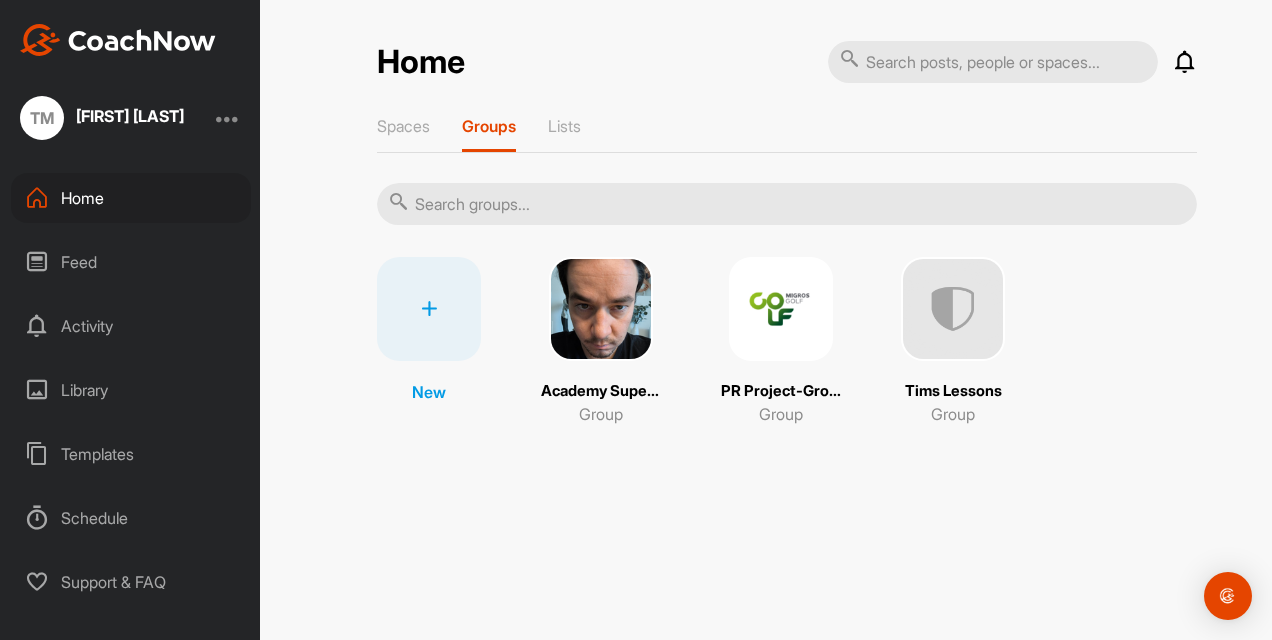 click at bounding box center (601, 309) 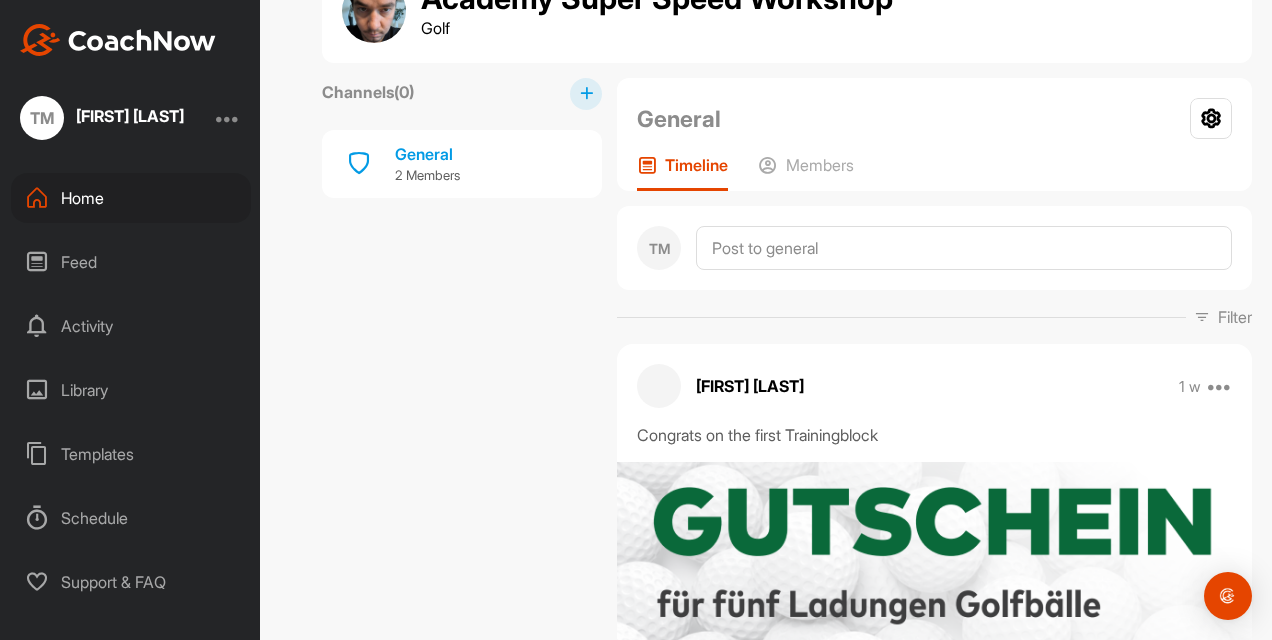 scroll, scrollTop: 0, scrollLeft: 0, axis: both 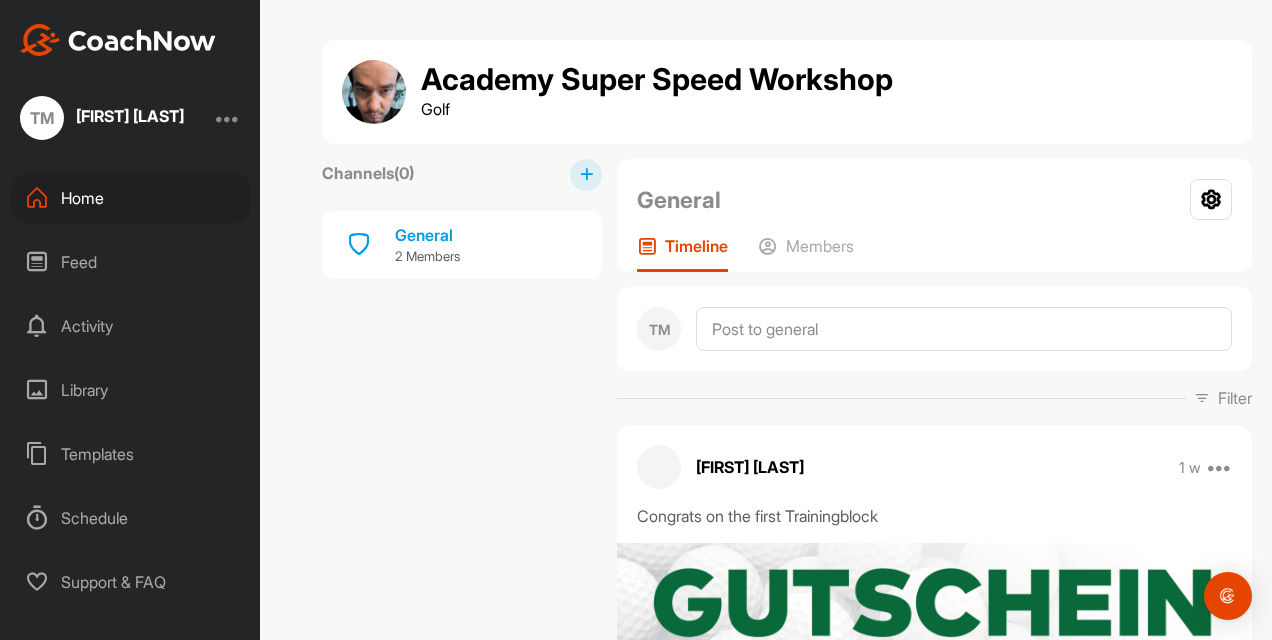 click on "Home" at bounding box center (131, 198) 